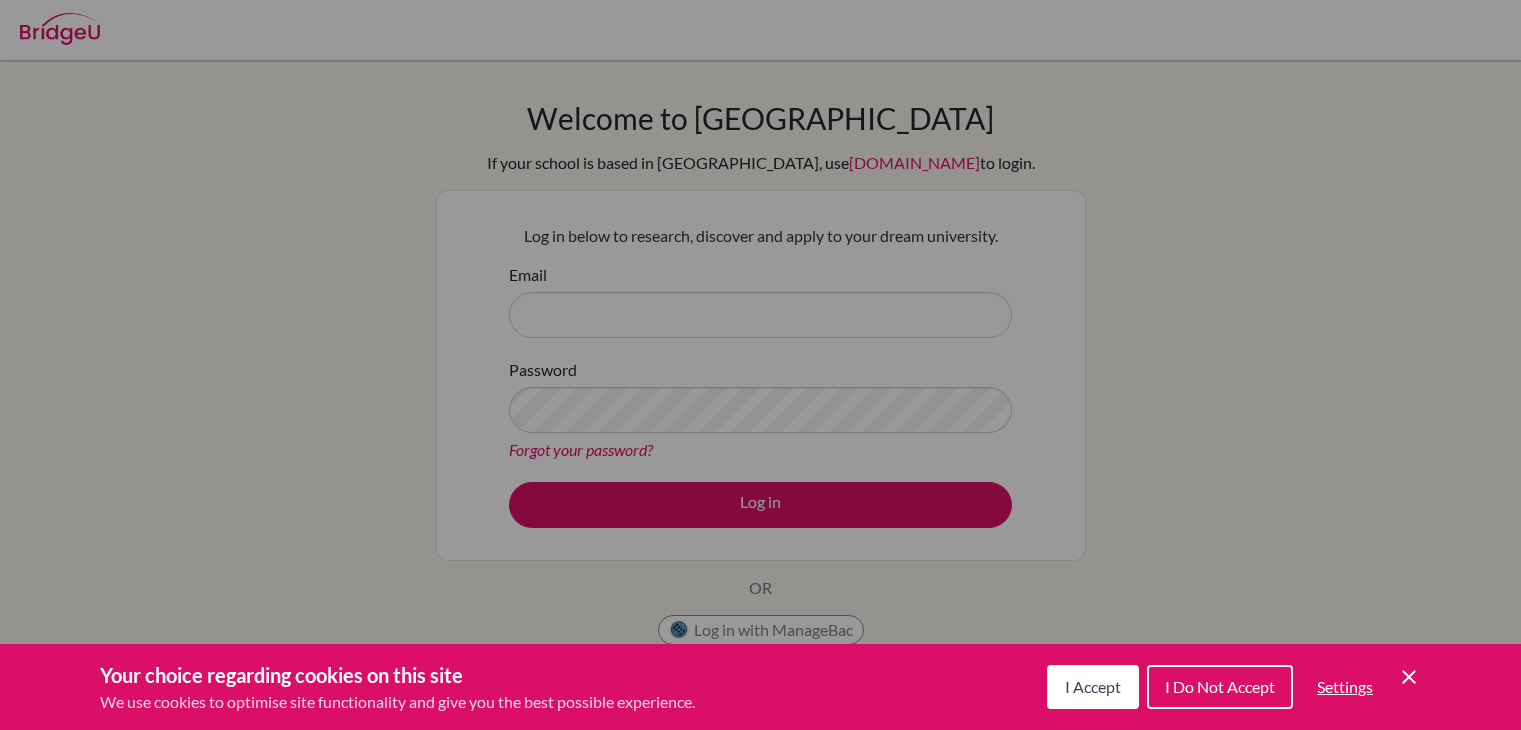 scroll, scrollTop: 0, scrollLeft: 0, axis: both 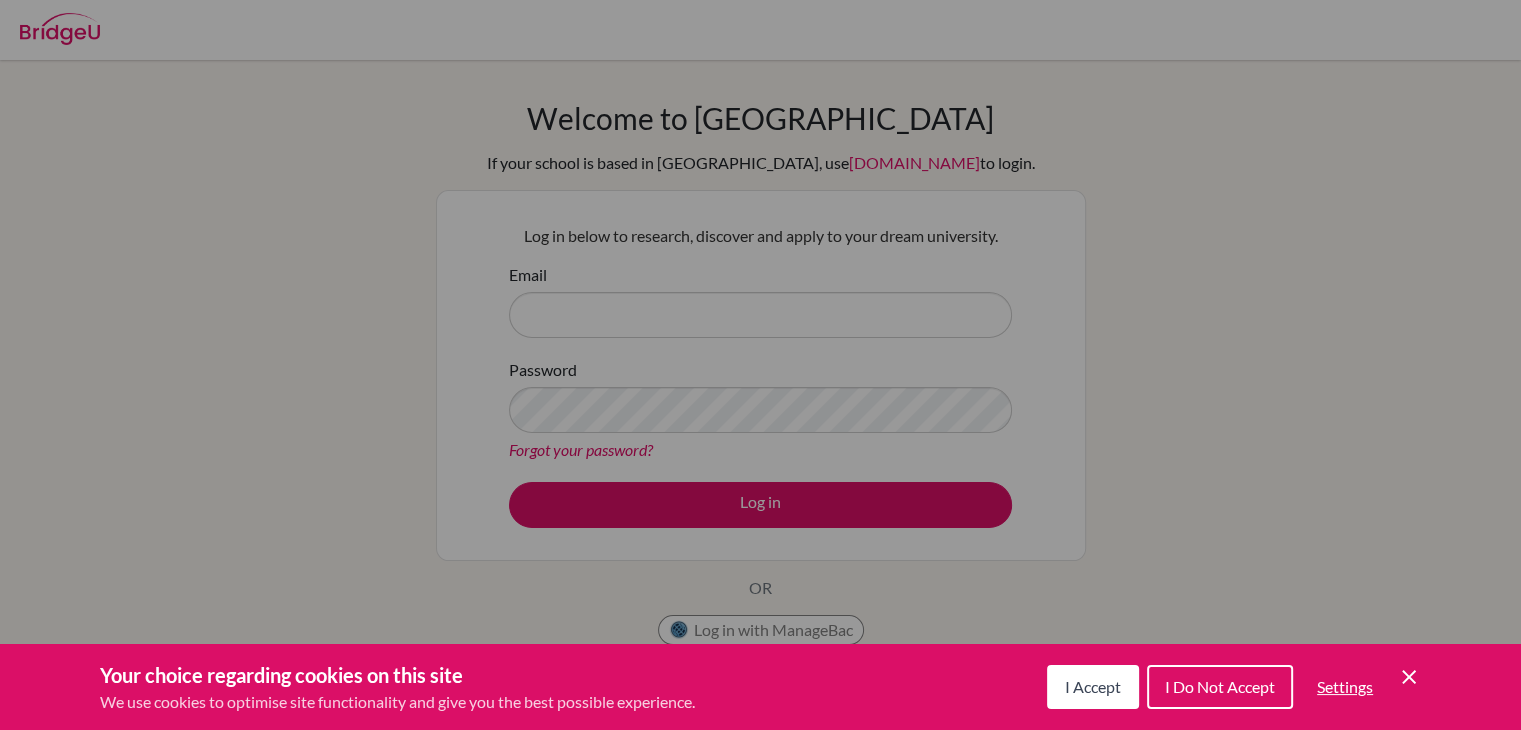 click on "I Do Not Accept" at bounding box center [1220, 687] 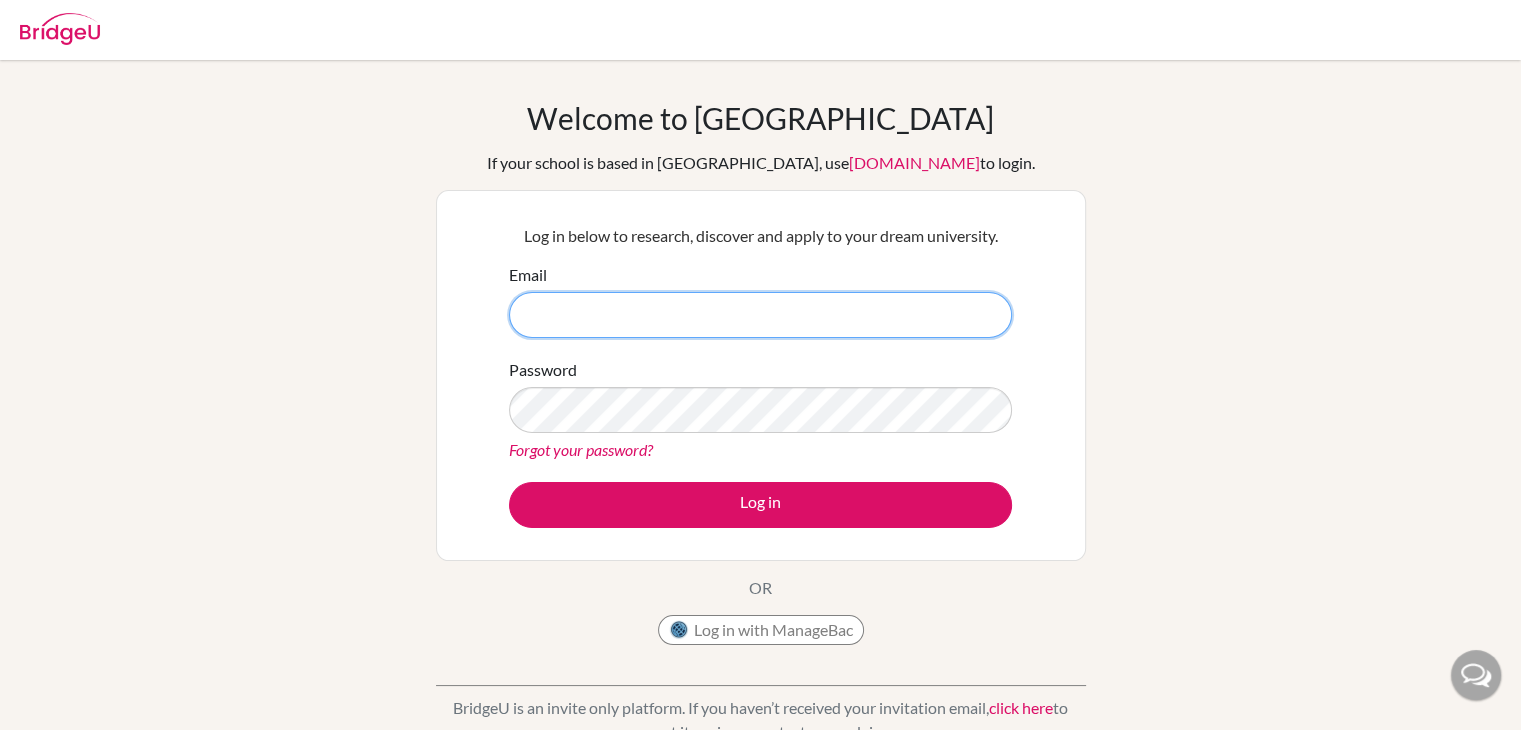 click on "Email" at bounding box center [760, 315] 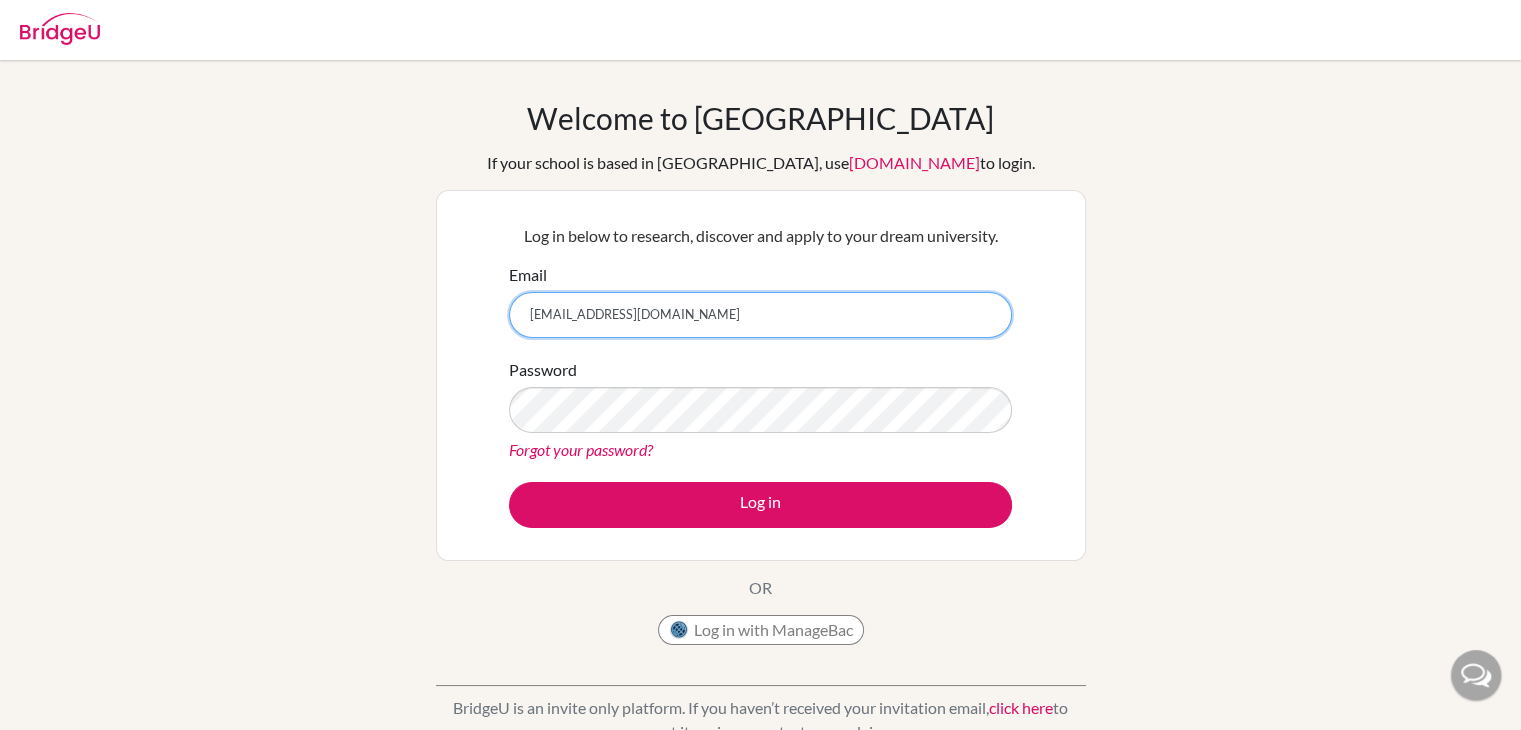 type on "academic.counselor@asu.edu.mn" 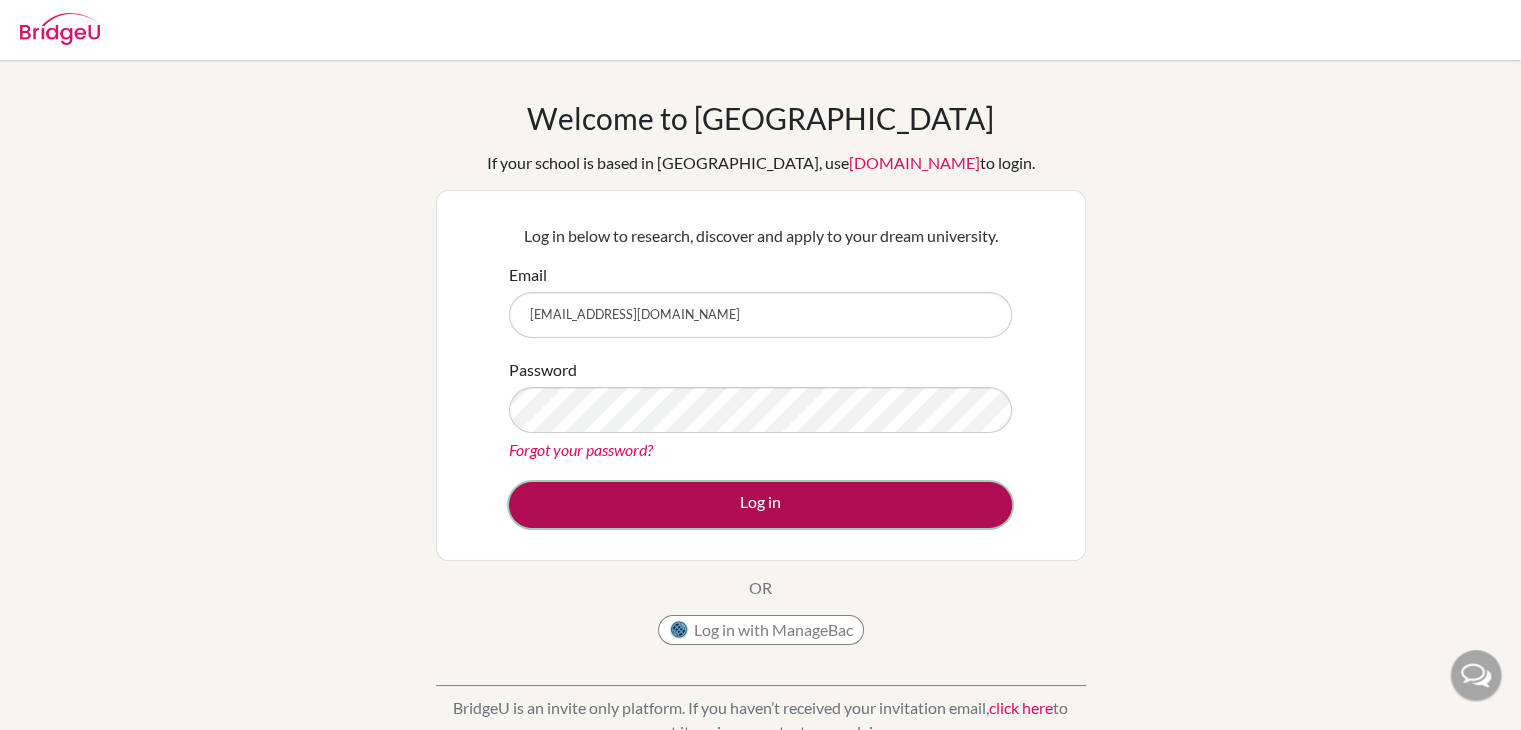 click on "Log in" at bounding box center [760, 505] 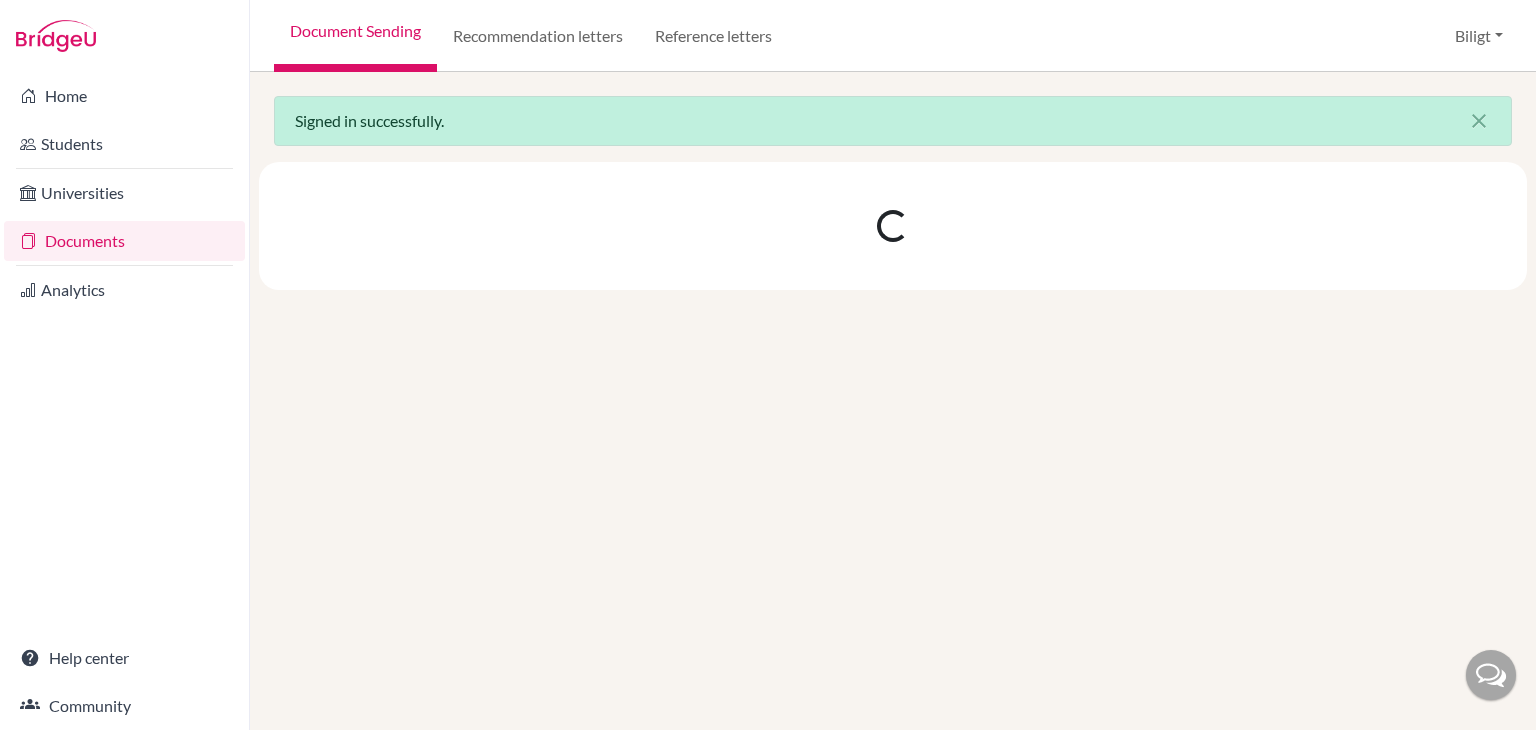 scroll, scrollTop: 0, scrollLeft: 0, axis: both 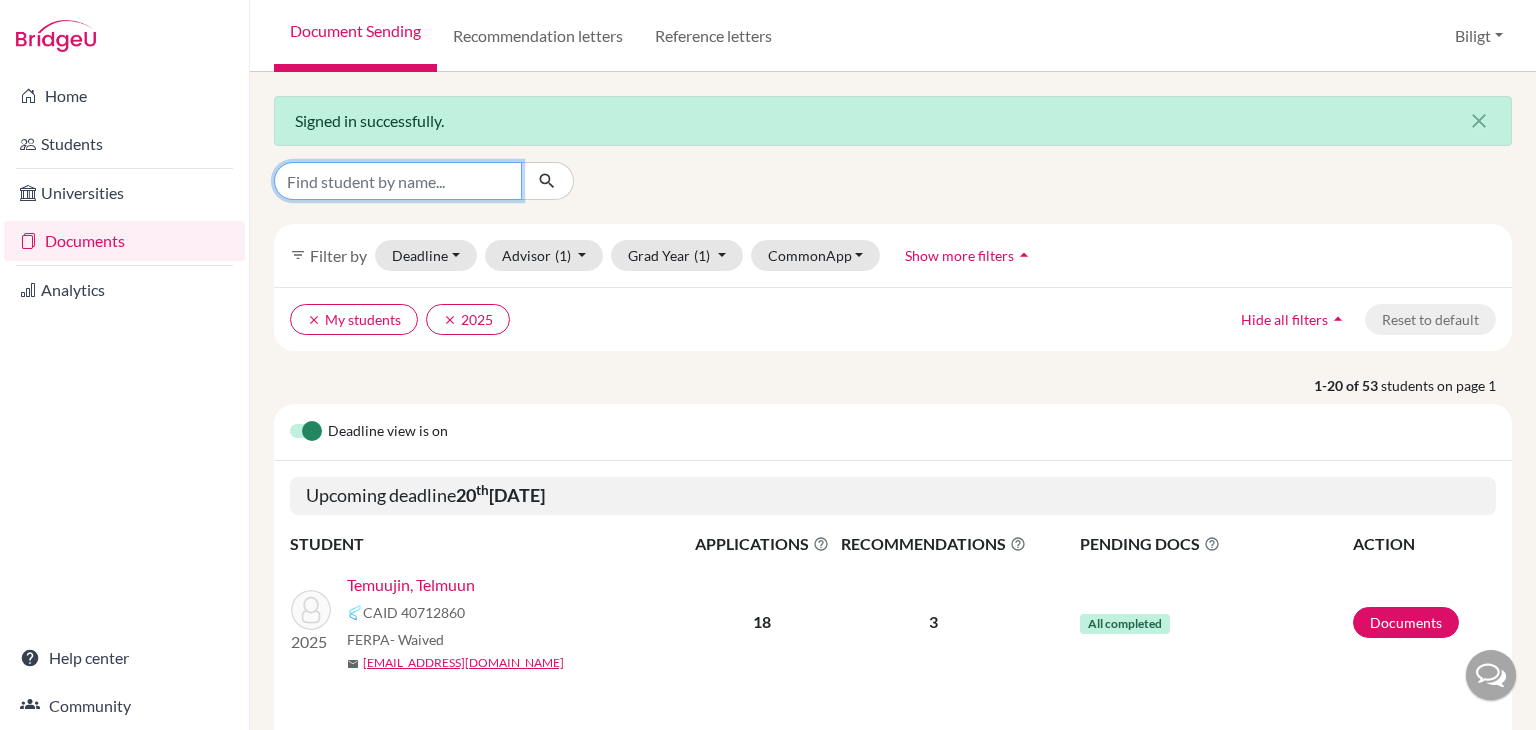 click at bounding box center (398, 181) 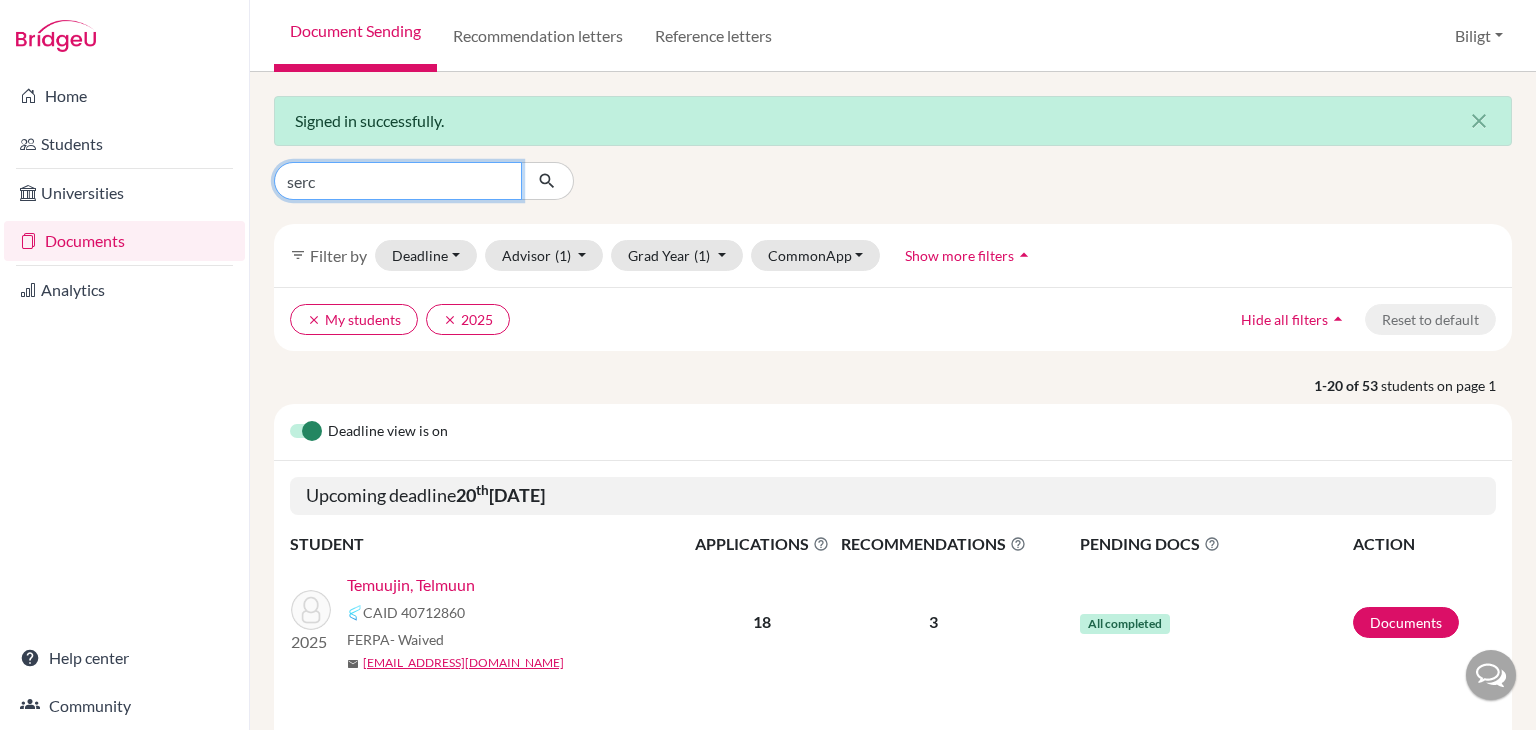 type on "serch" 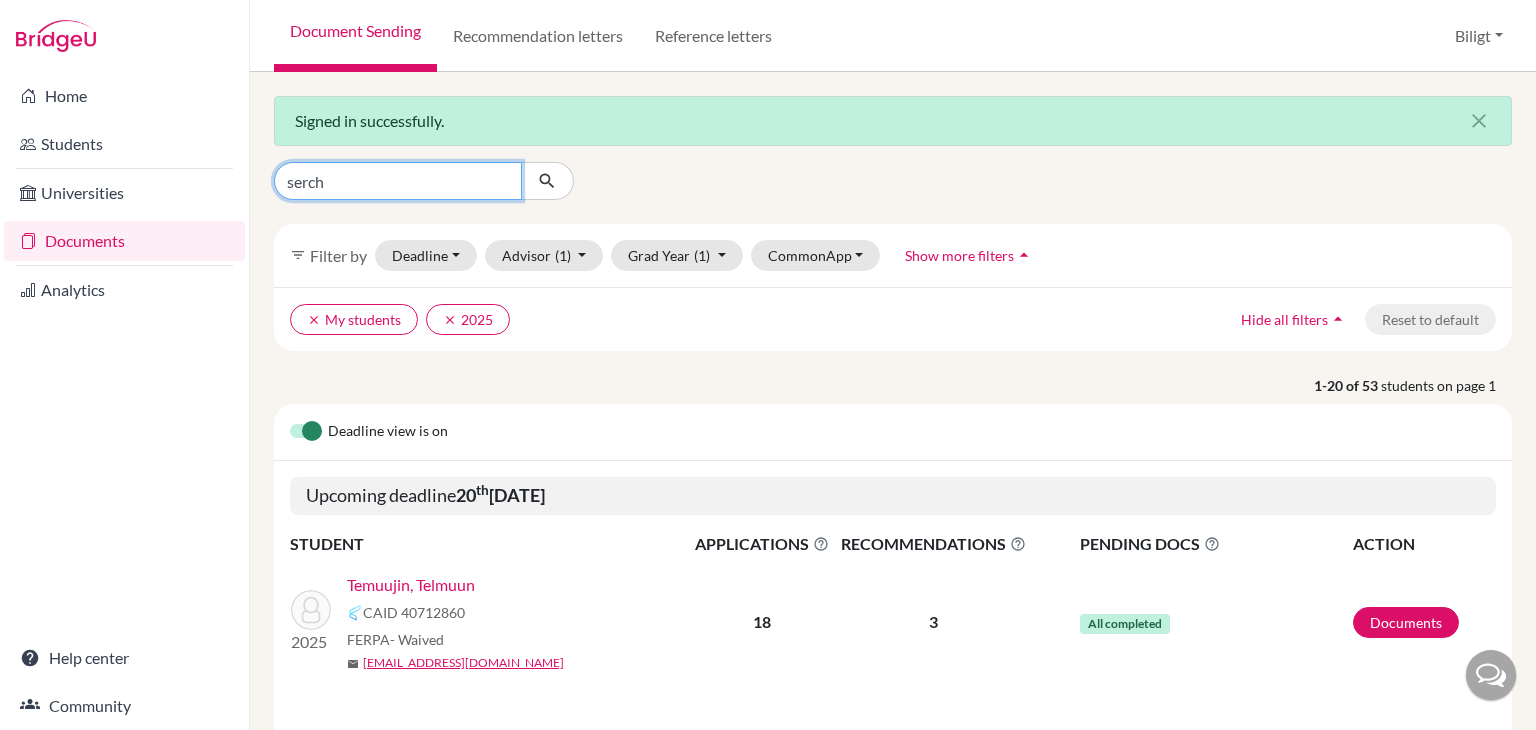 click at bounding box center (547, 181) 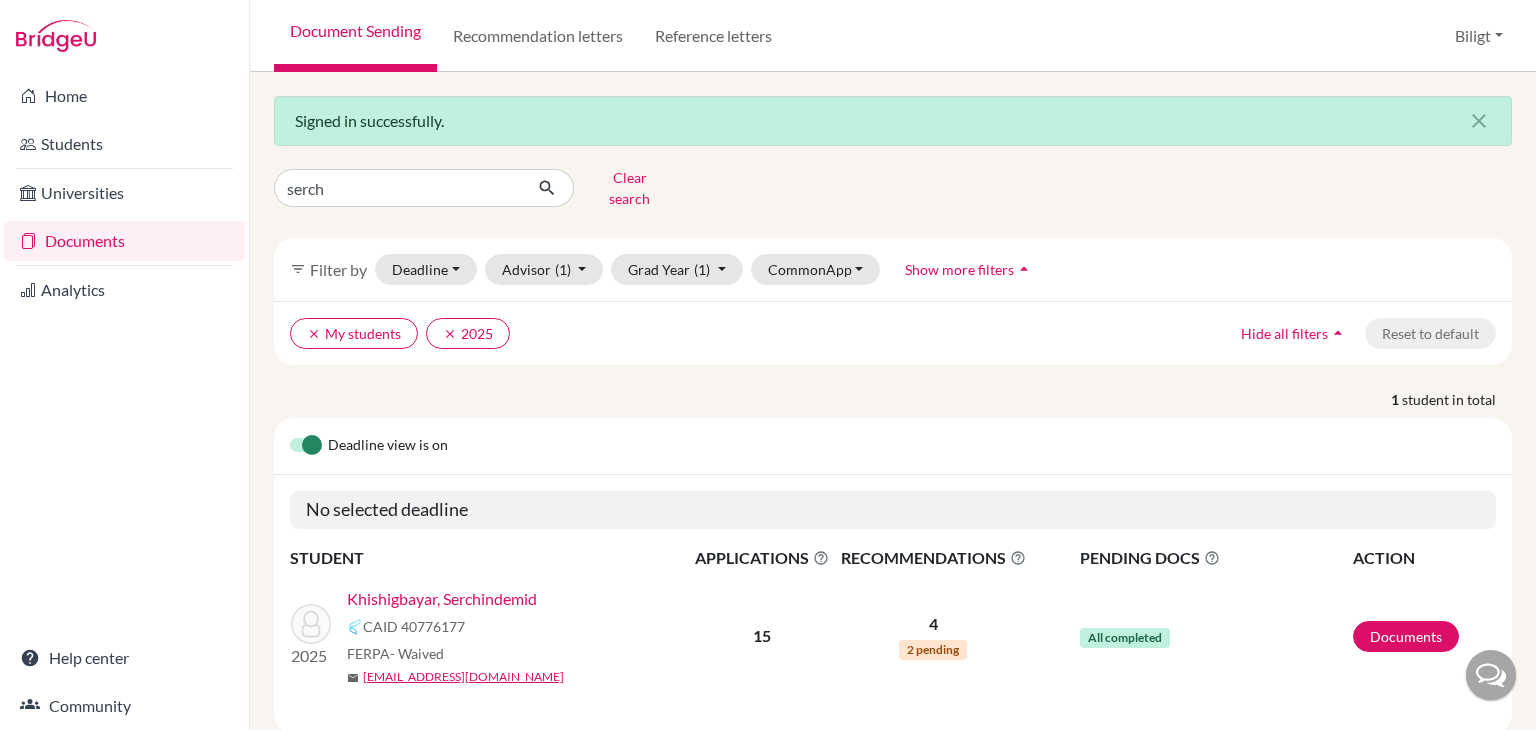 click on "Khishigbayar, Serchindemid" at bounding box center (442, 599) 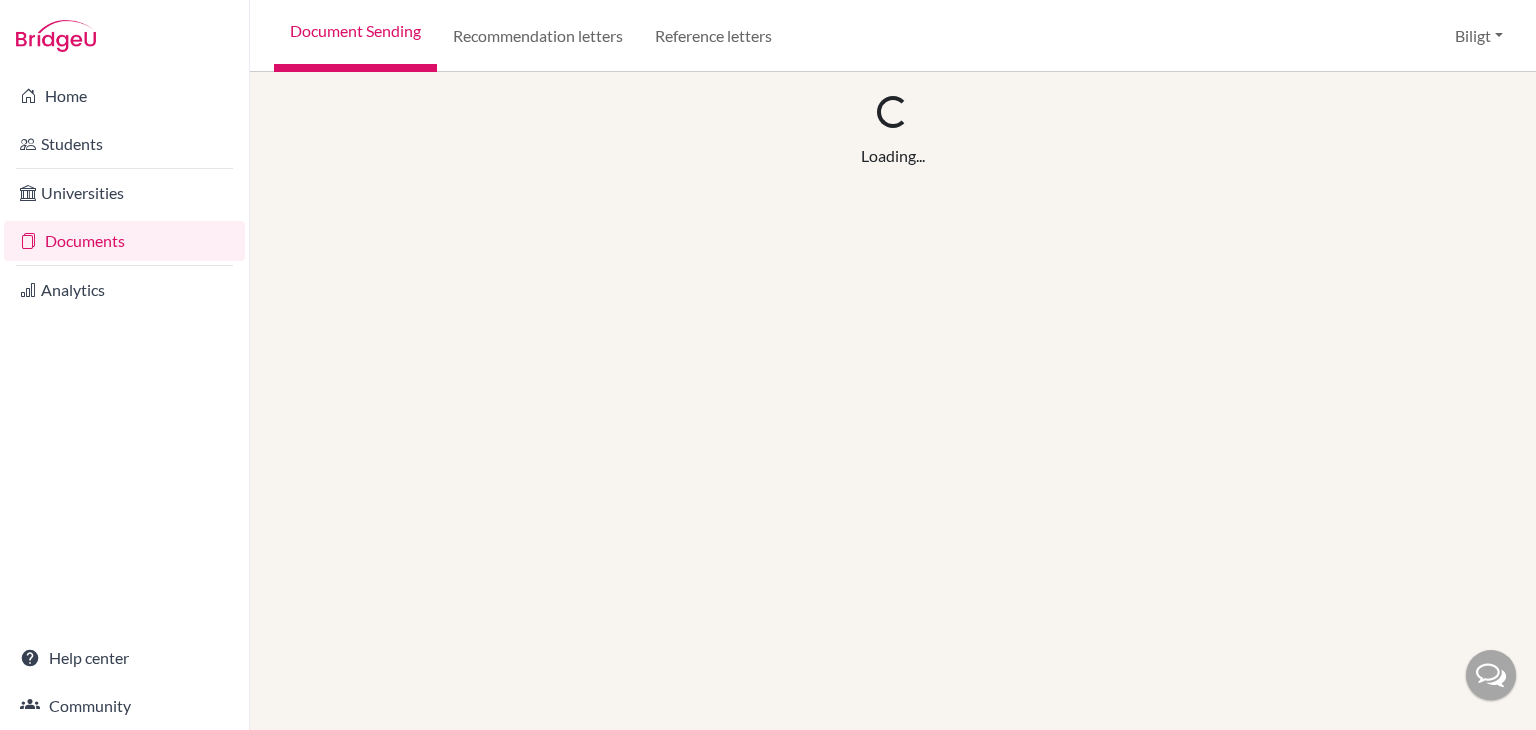 scroll, scrollTop: 0, scrollLeft: 0, axis: both 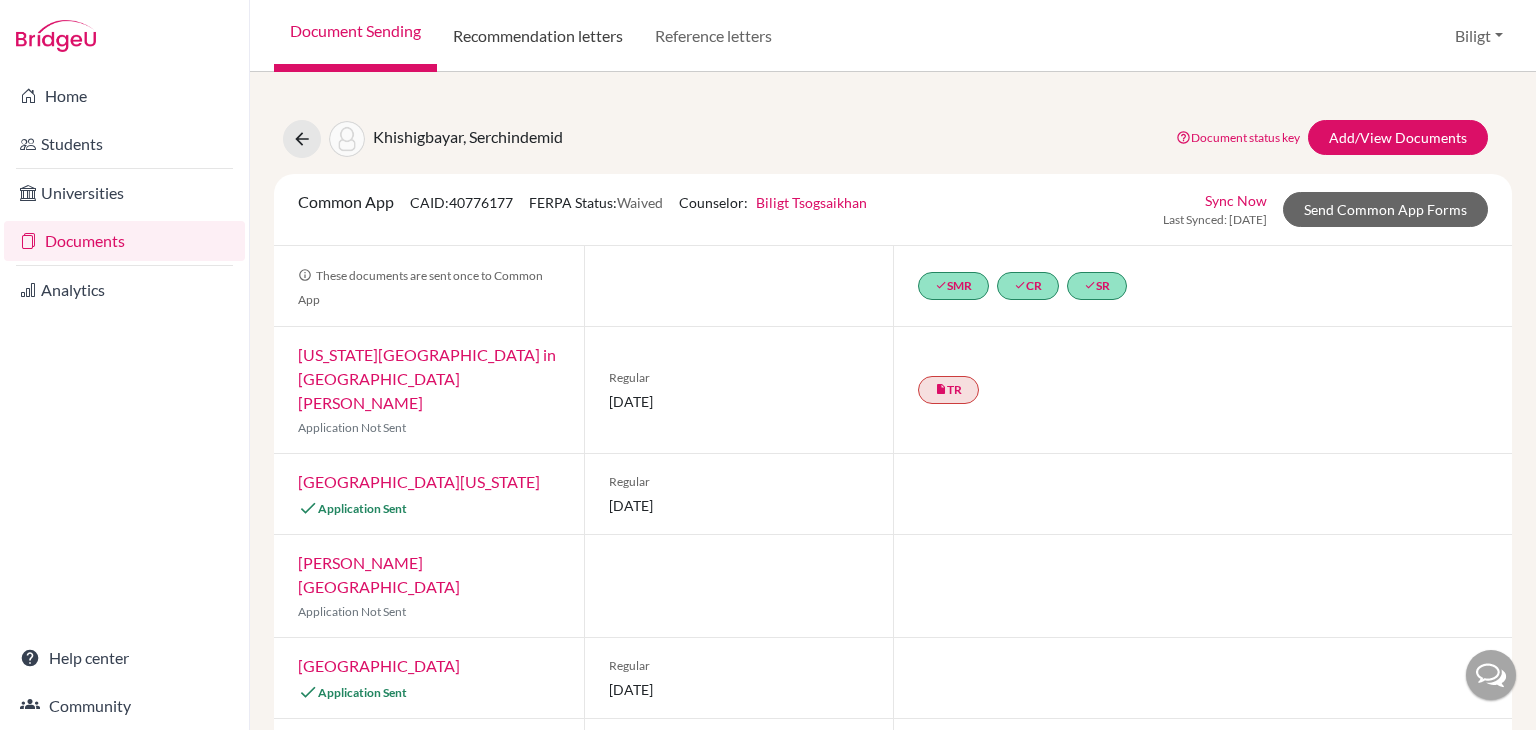 click on "Recommendation letters" at bounding box center [538, 36] 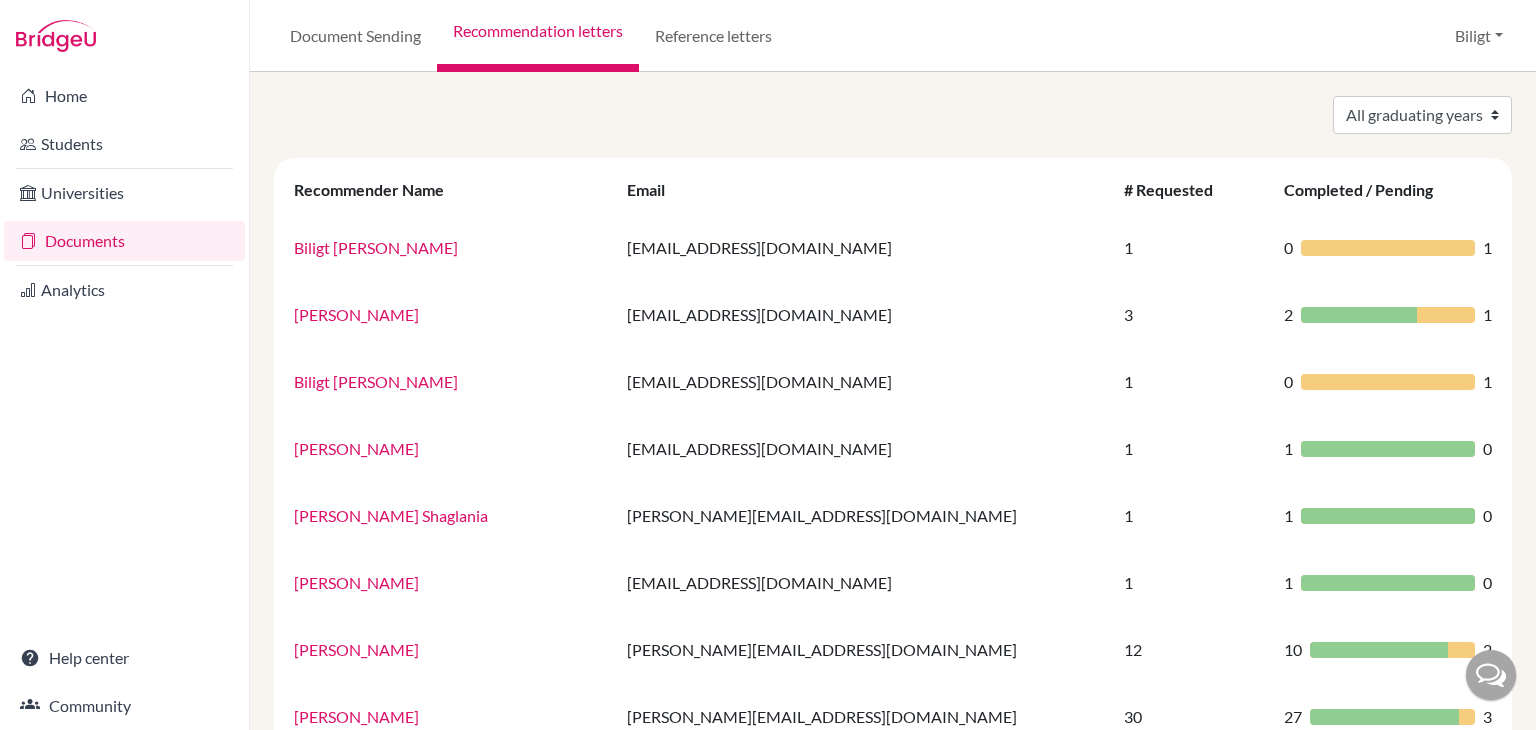 scroll, scrollTop: 0, scrollLeft: 0, axis: both 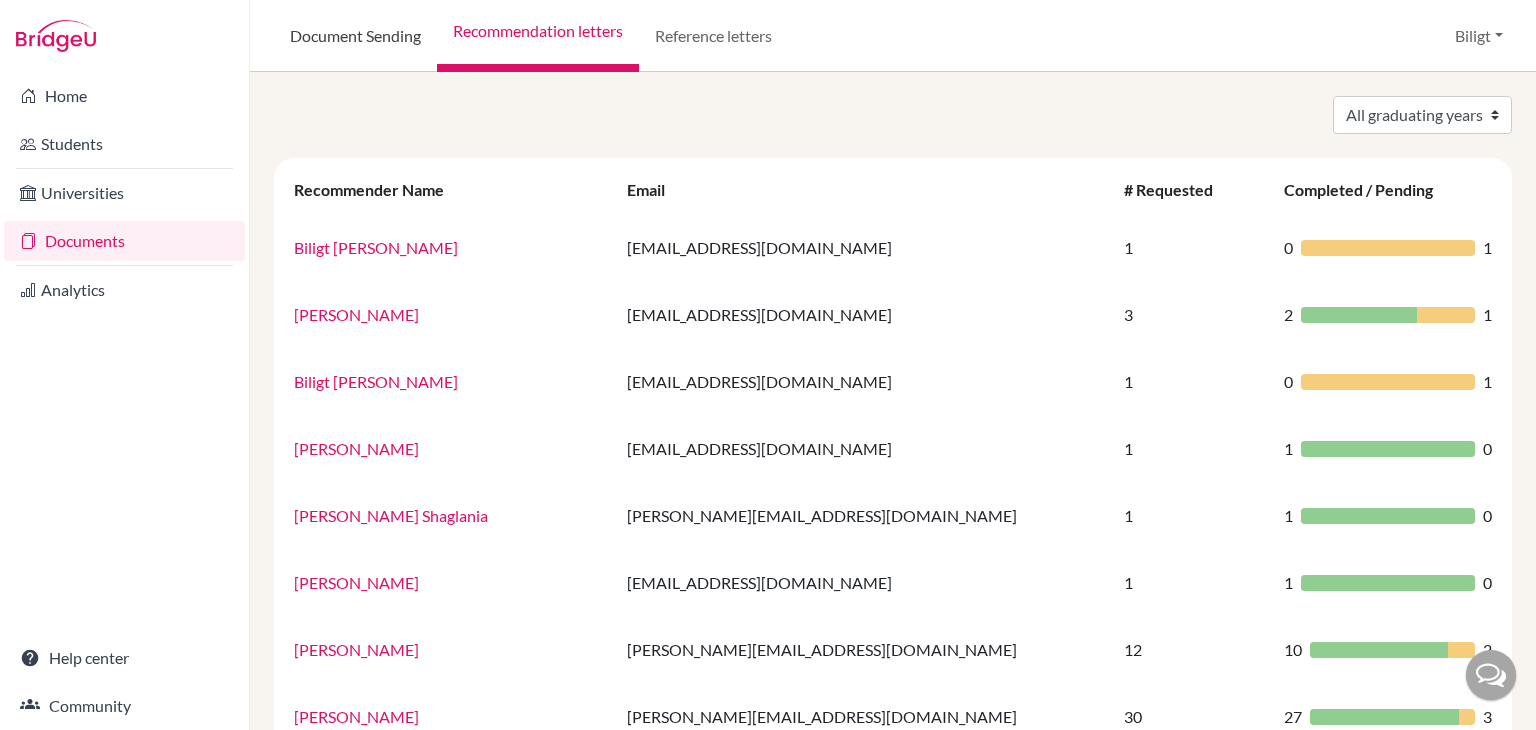 click on "Document Sending" at bounding box center [355, 36] 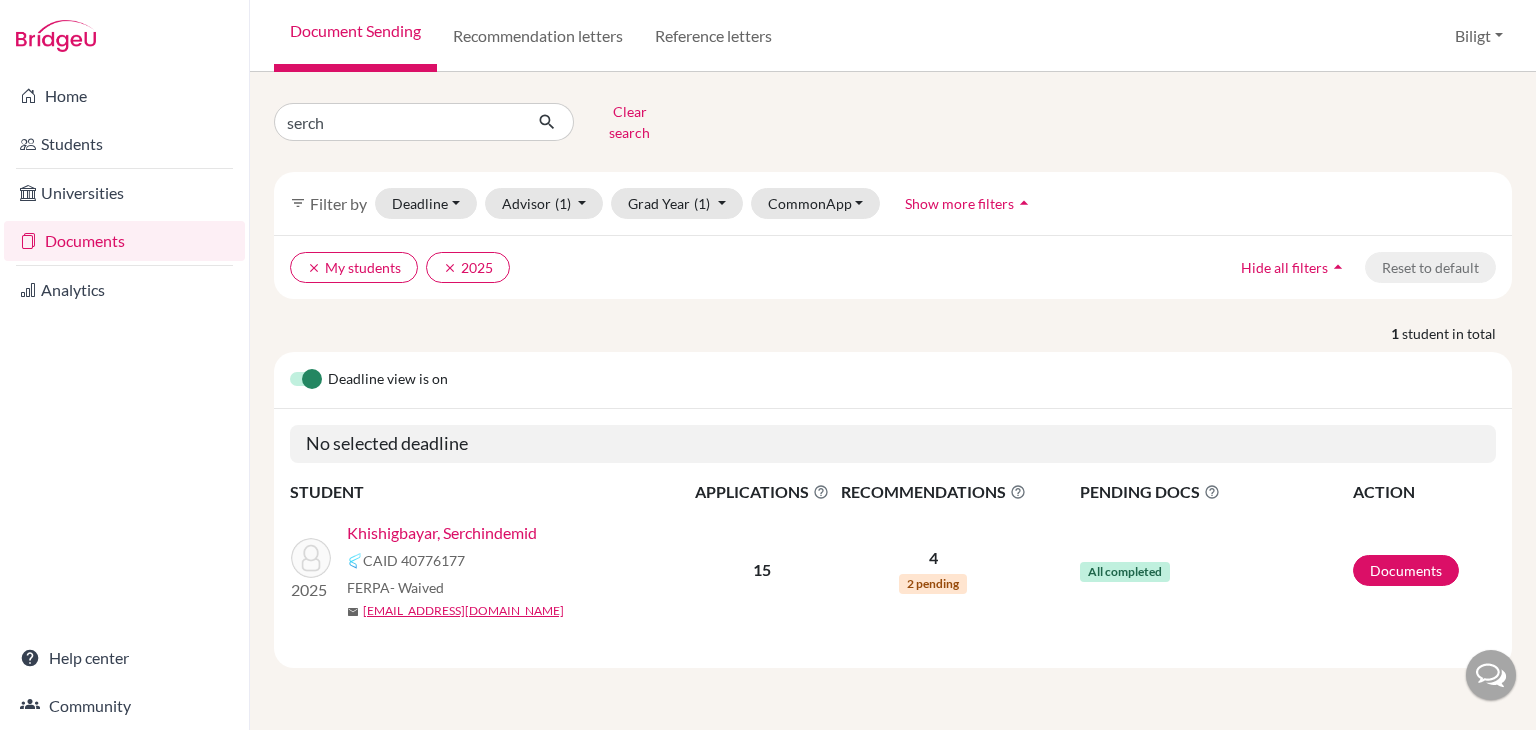 scroll, scrollTop: 0, scrollLeft: 0, axis: both 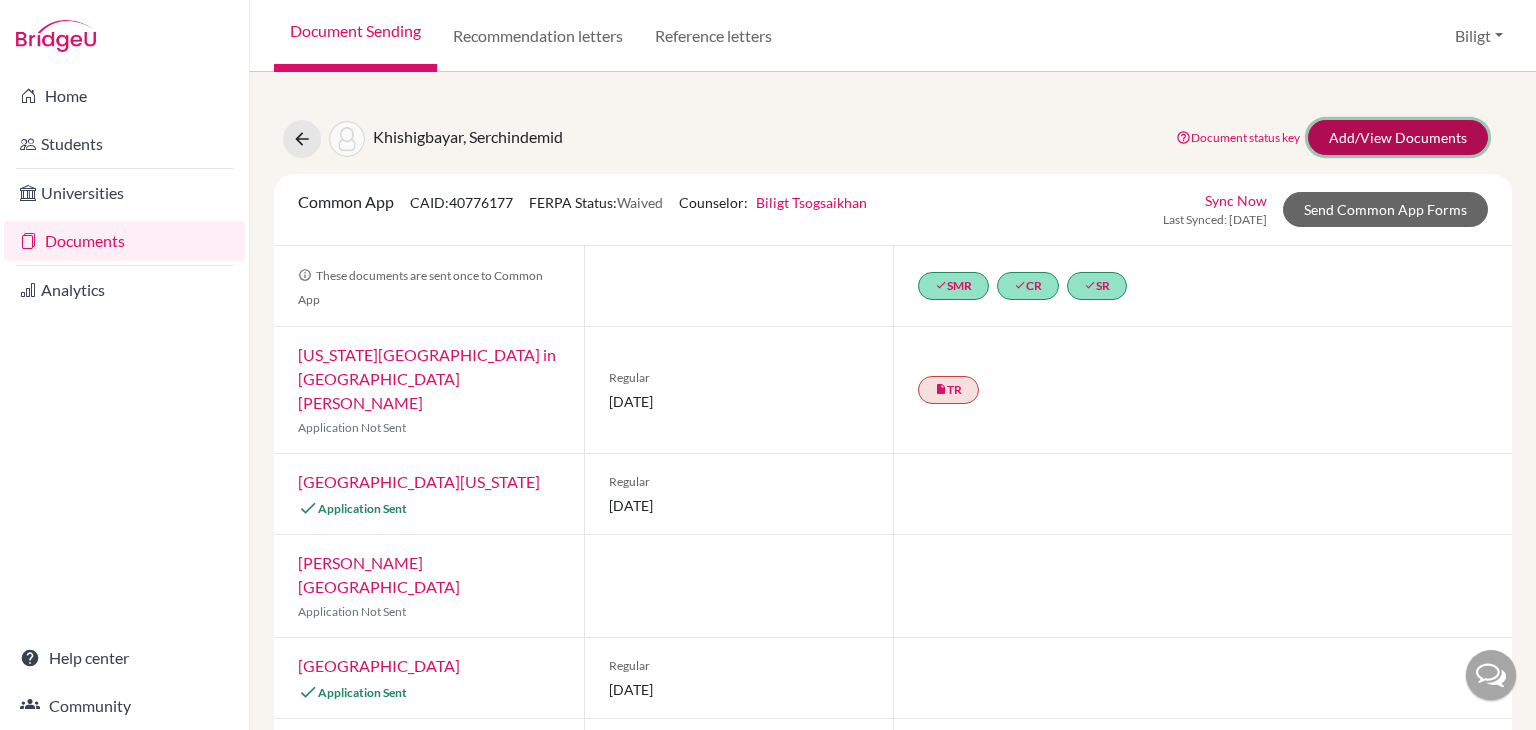 click on "Add/View Documents" at bounding box center [1398, 137] 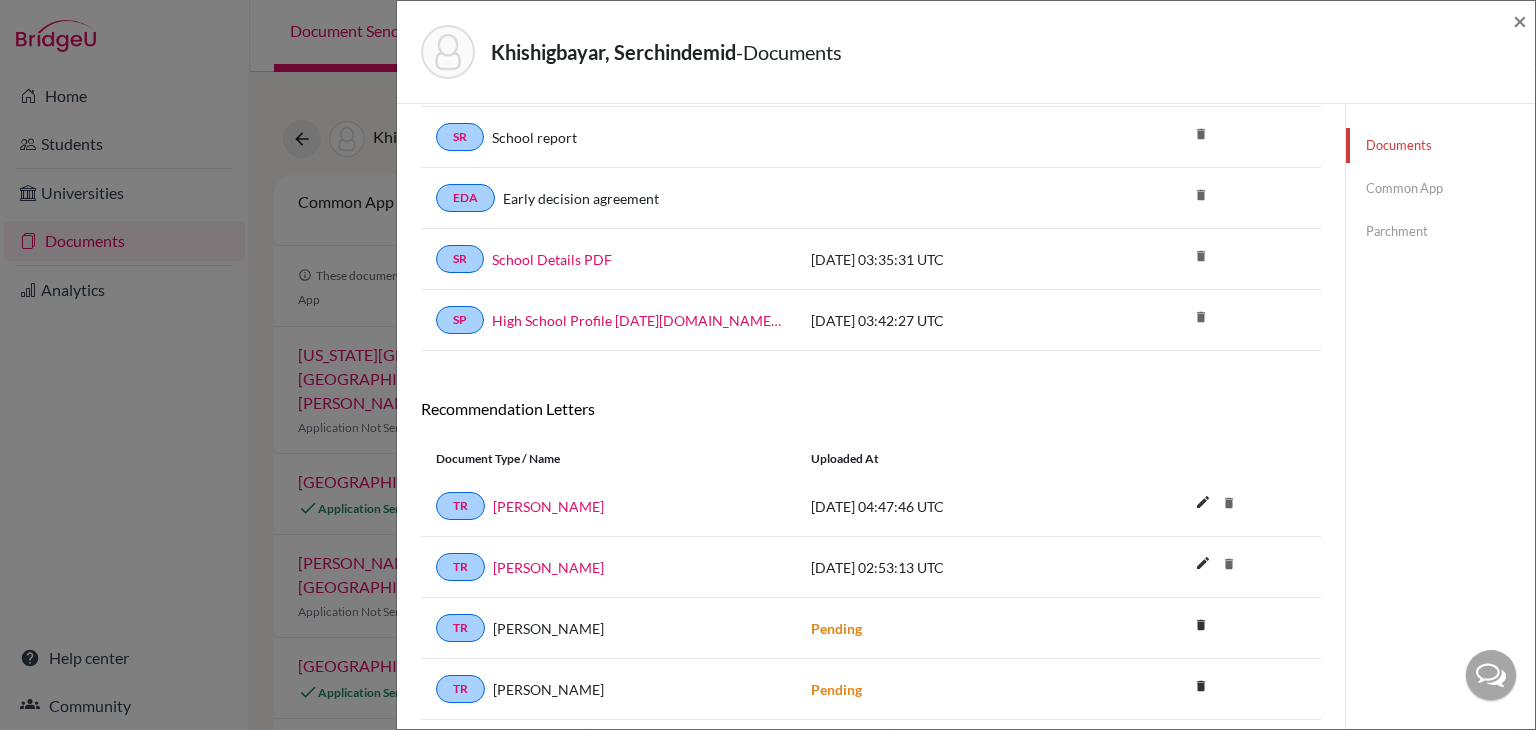 scroll, scrollTop: 465, scrollLeft: 0, axis: vertical 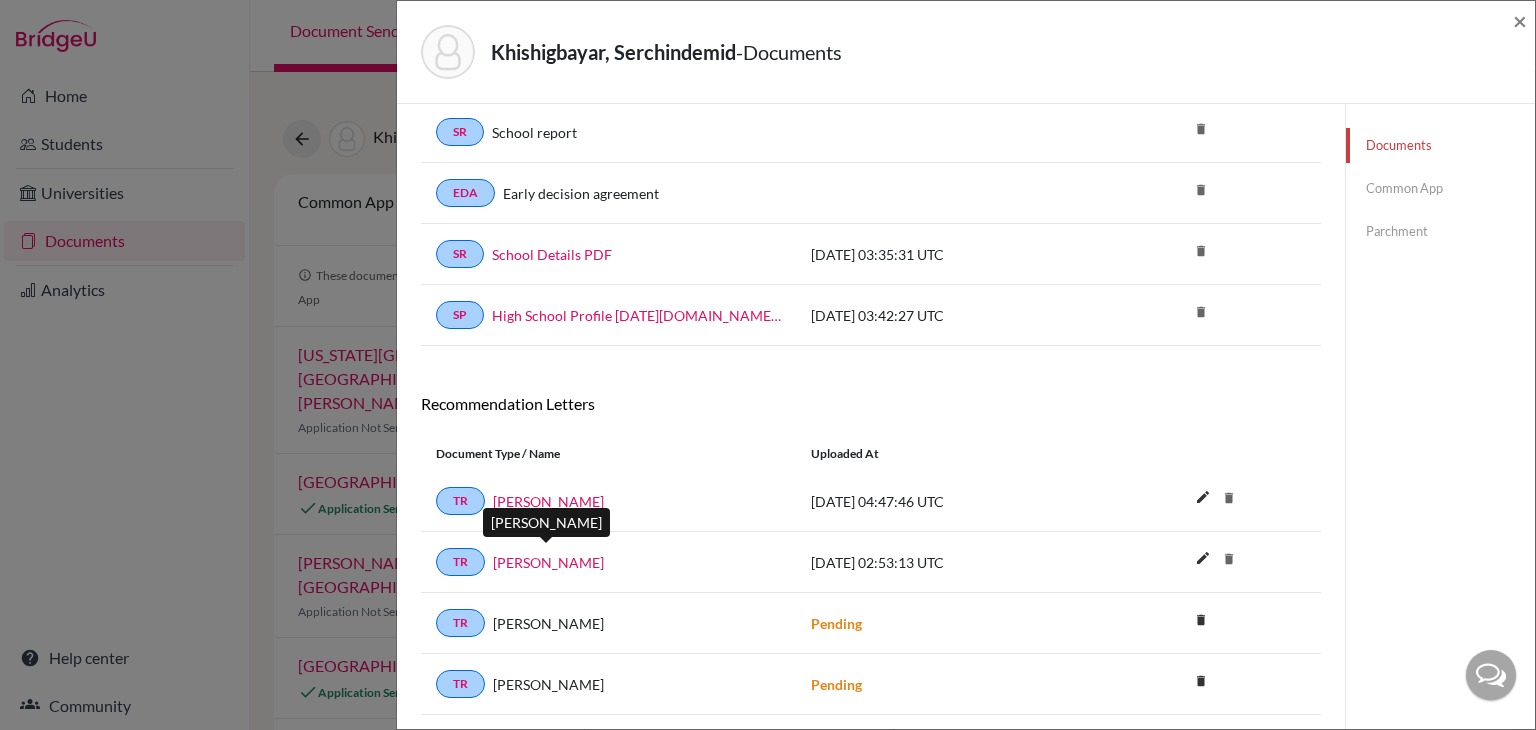 click on "[PERSON_NAME]" at bounding box center [548, 562] 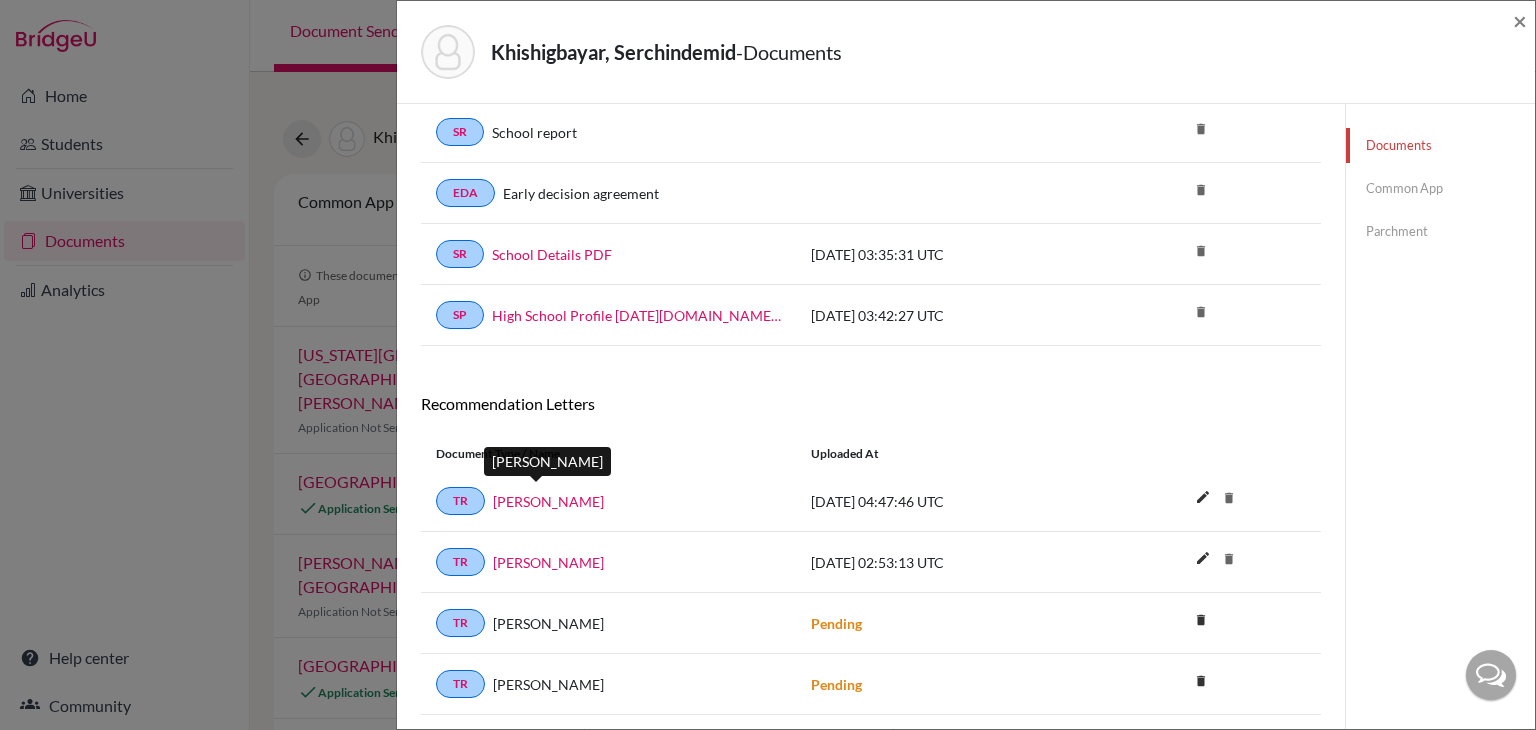 click on "[PERSON_NAME]" at bounding box center [548, 501] 